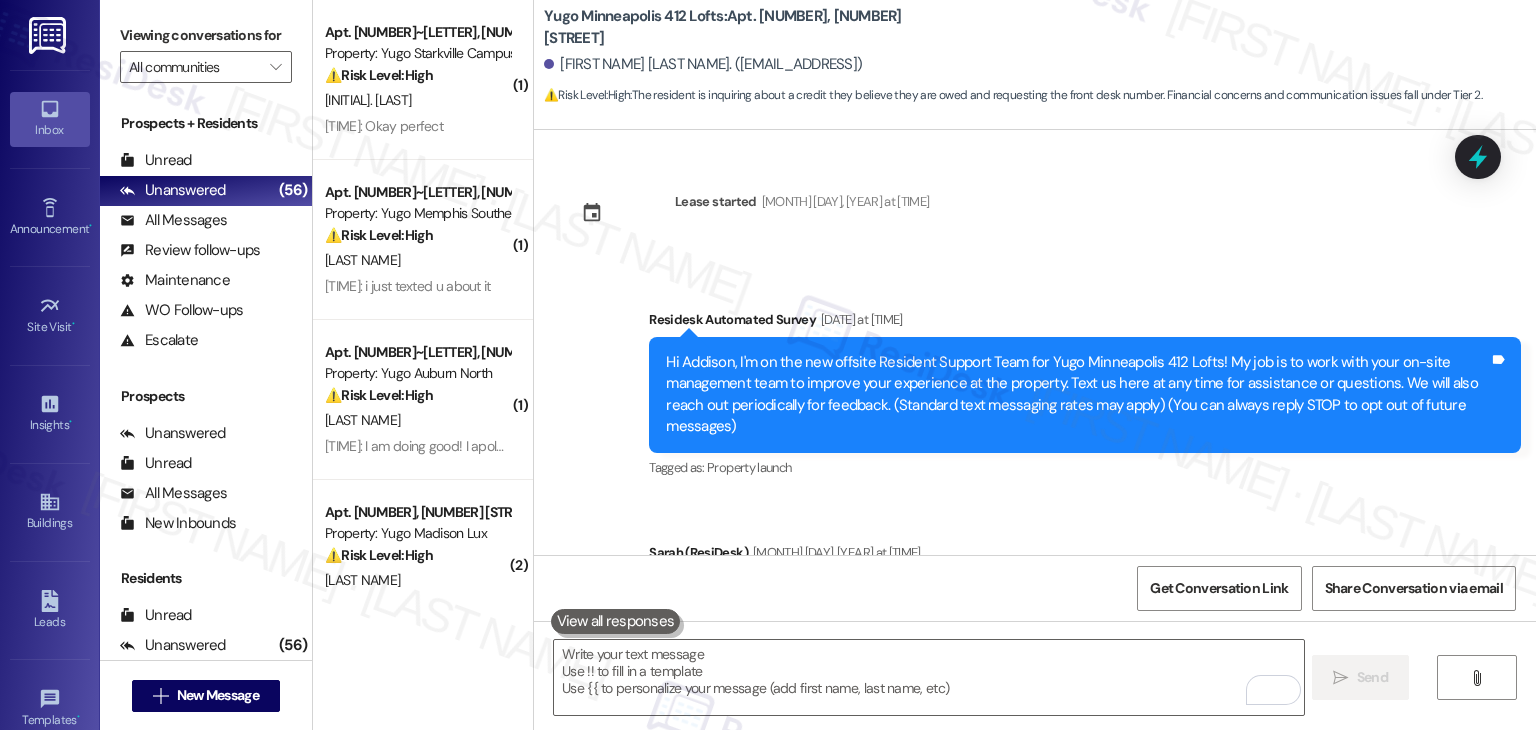 scroll, scrollTop: 0, scrollLeft: 0, axis: both 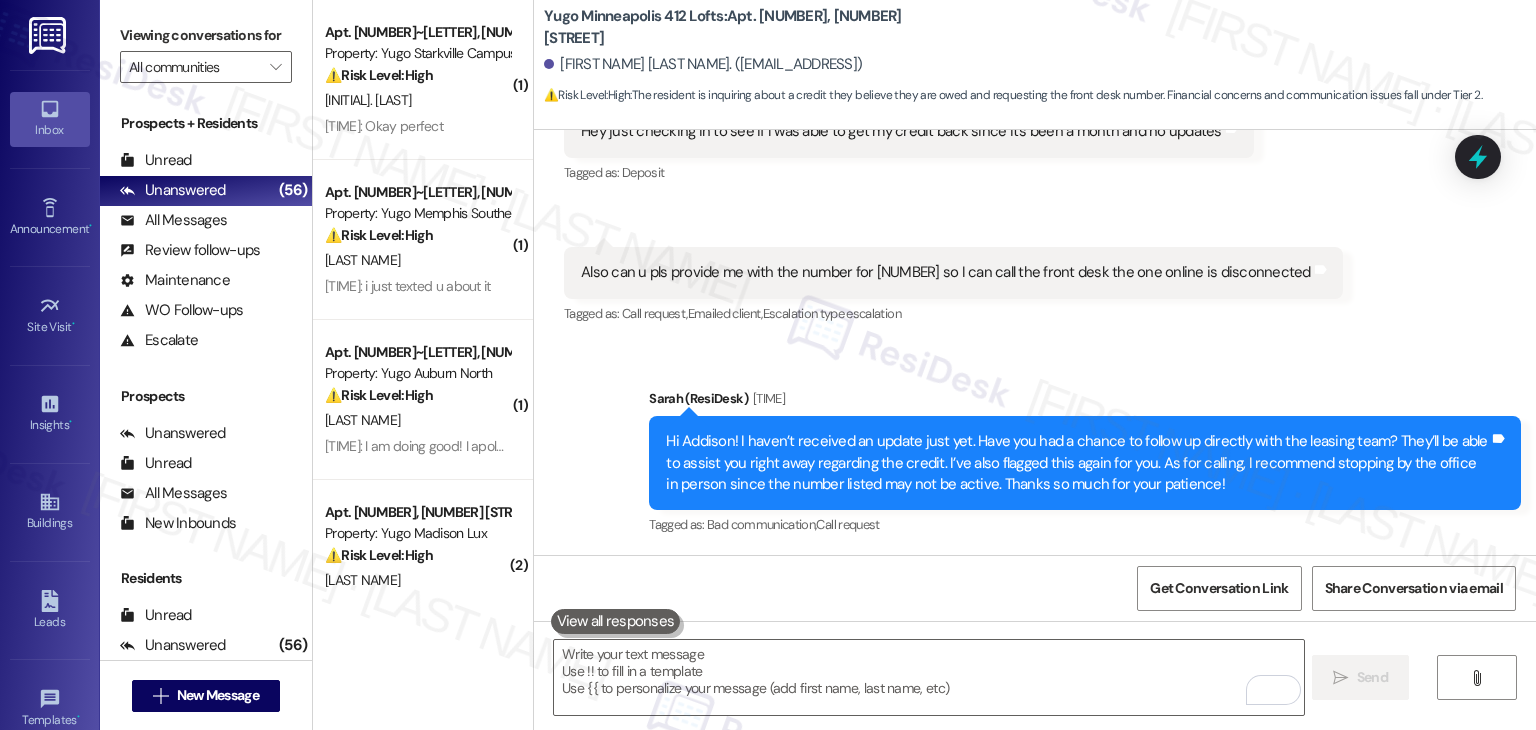click on "Received via SMS Addison Thompson [TIME] Hey just checking in to see if I was able to get my credit back since it's been a month and no updates Tags and notes Tagged as:   Deposit Click to highlight conversations about Deposit Received via SMS [TIME] Addison Thompson Question [TIME] Also can u pls provide me with the number for [NUMBER] so I can call the front desk the one online is disconnected  Tags and notes Tagged as:   Call request ,  Click to highlight conversations about Call request Emailed client ,  Click to highlight conversations about Emailed client Escalation type escalation Click to highlight conversations about Escalation type escalation" at bounding box center (1035, 189) 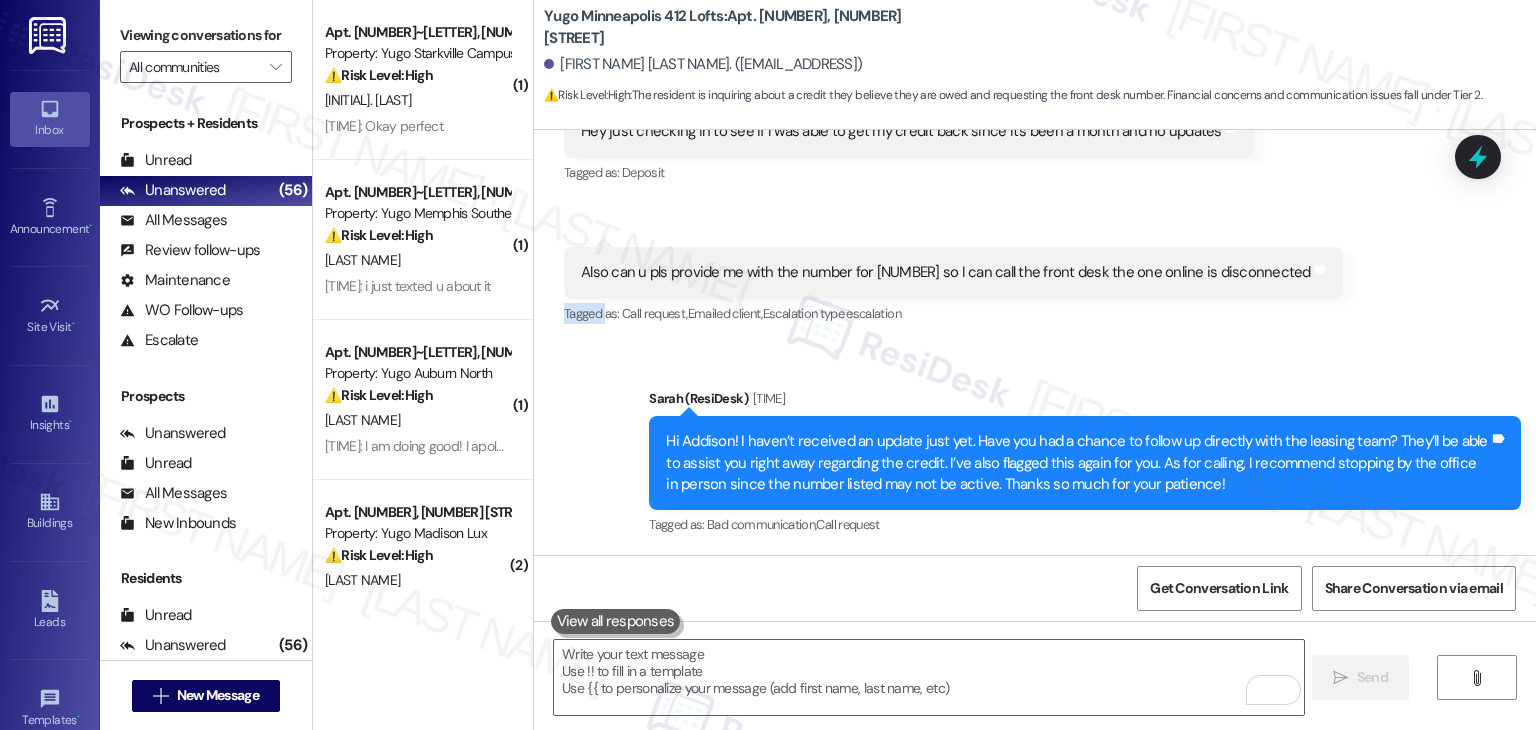 click on "Received via SMS Addison Thompson [TIME] Hey just checking in to see if I was able to get my credit back since it's been a month and no updates Tags and notes Tagged as:   Deposit Click to highlight conversations about Deposit Received via SMS [TIME] Addison Thompson Question [TIME] Also can u pls provide me with the number for [NUMBER] so I can call the front desk the one online is disconnected  Tags and notes Tagged as:   Call request ,  Click to highlight conversations about Call request Emailed client ,  Click to highlight conversations about Emailed client Escalation type escalation Click to highlight conversations about Escalation type escalation" at bounding box center [1035, 189] 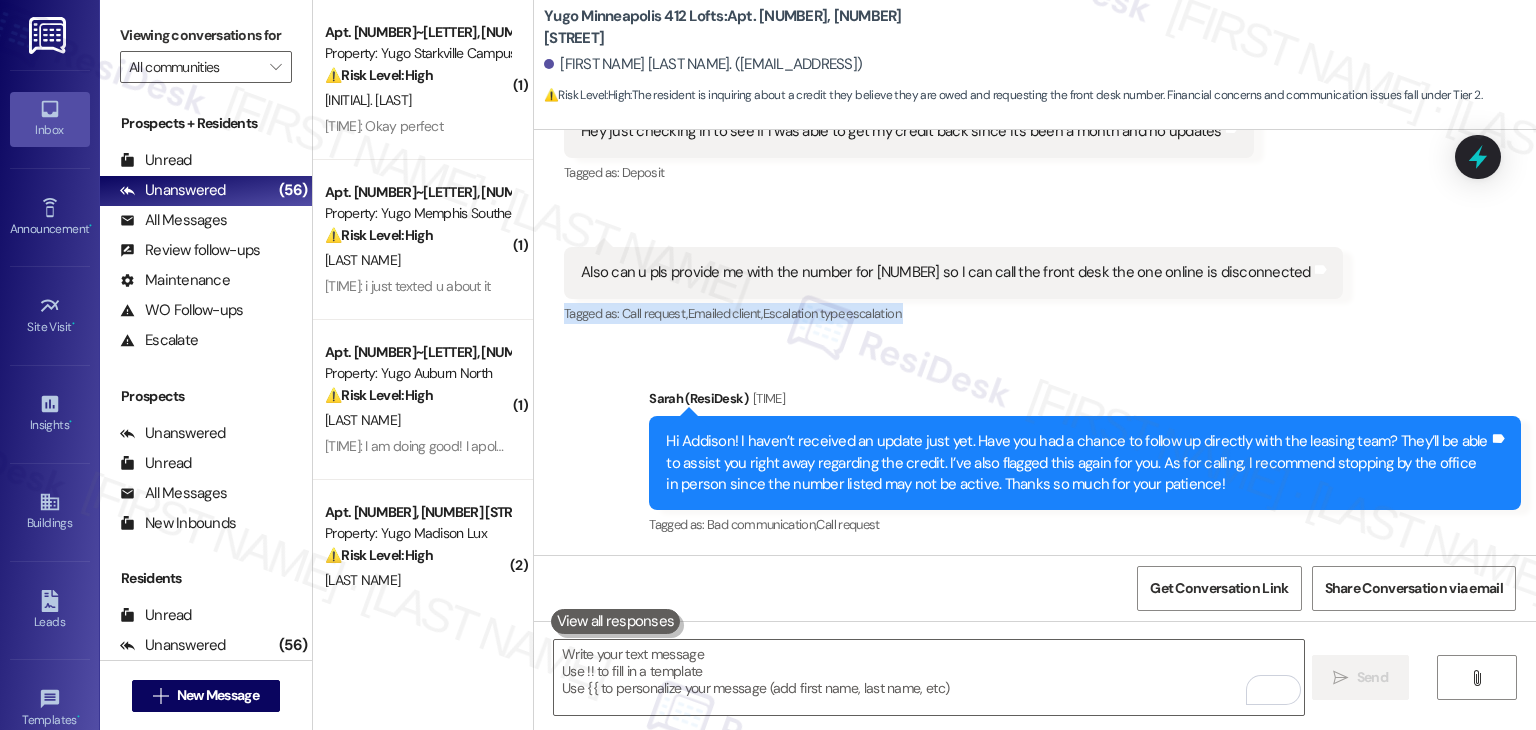 click on "Received via SMS Addison Thompson [TIME] Hey just checking in to see if I was able to get my credit back since it's been a month and no updates Tags and notes Tagged as:   Deposit Click to highlight conversations about Deposit Received via SMS [TIME] Addison Thompson Question [TIME] Also can u pls provide me with the number for [NUMBER] so I can call the front desk the one online is disconnected  Tags and notes Tagged as:   Call request ,  Click to highlight conversations about Call request Emailed client ,  Click to highlight conversations about Emailed client Escalation type escalation Click to highlight conversations about Escalation type escalation" at bounding box center (1035, 189) 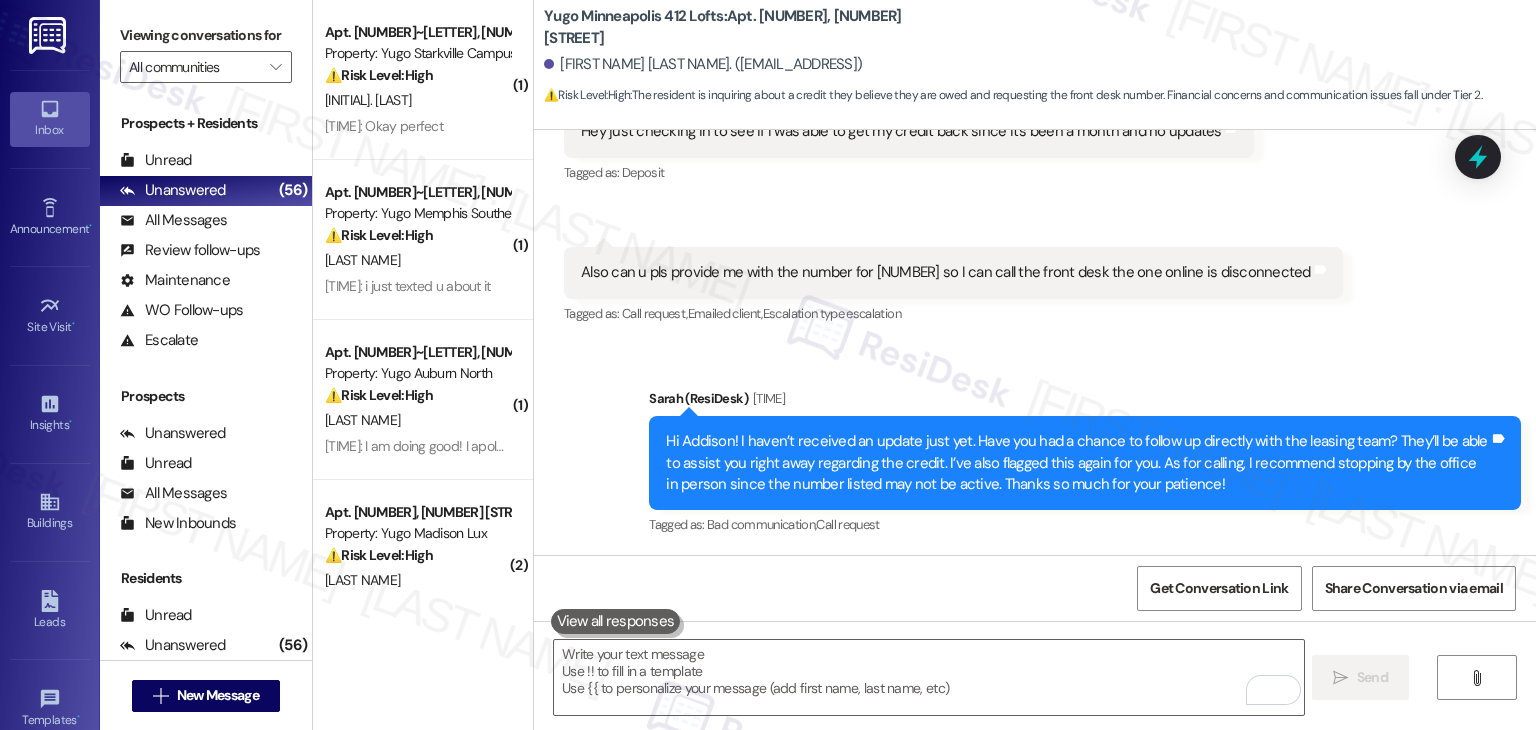 click on "Received via SMS Addison Thompson [TIME] Hey just checking in to see if I was able to get my credit back since it's been a month and no updates Tags and notes Tagged as:   Deposit Click to highlight conversations about Deposit Received via SMS [TIME] Addison Thompson Question [TIME] Also can u pls provide me with the number for [NUMBER] so I can call the front desk the one online is disconnected  Tags and notes Tagged as:   Call request ,  Click to highlight conversations about Call request Emailed client ,  Click to highlight conversations about Emailed client Escalation type escalation Click to highlight conversations about Escalation type escalation" at bounding box center [1035, 189] 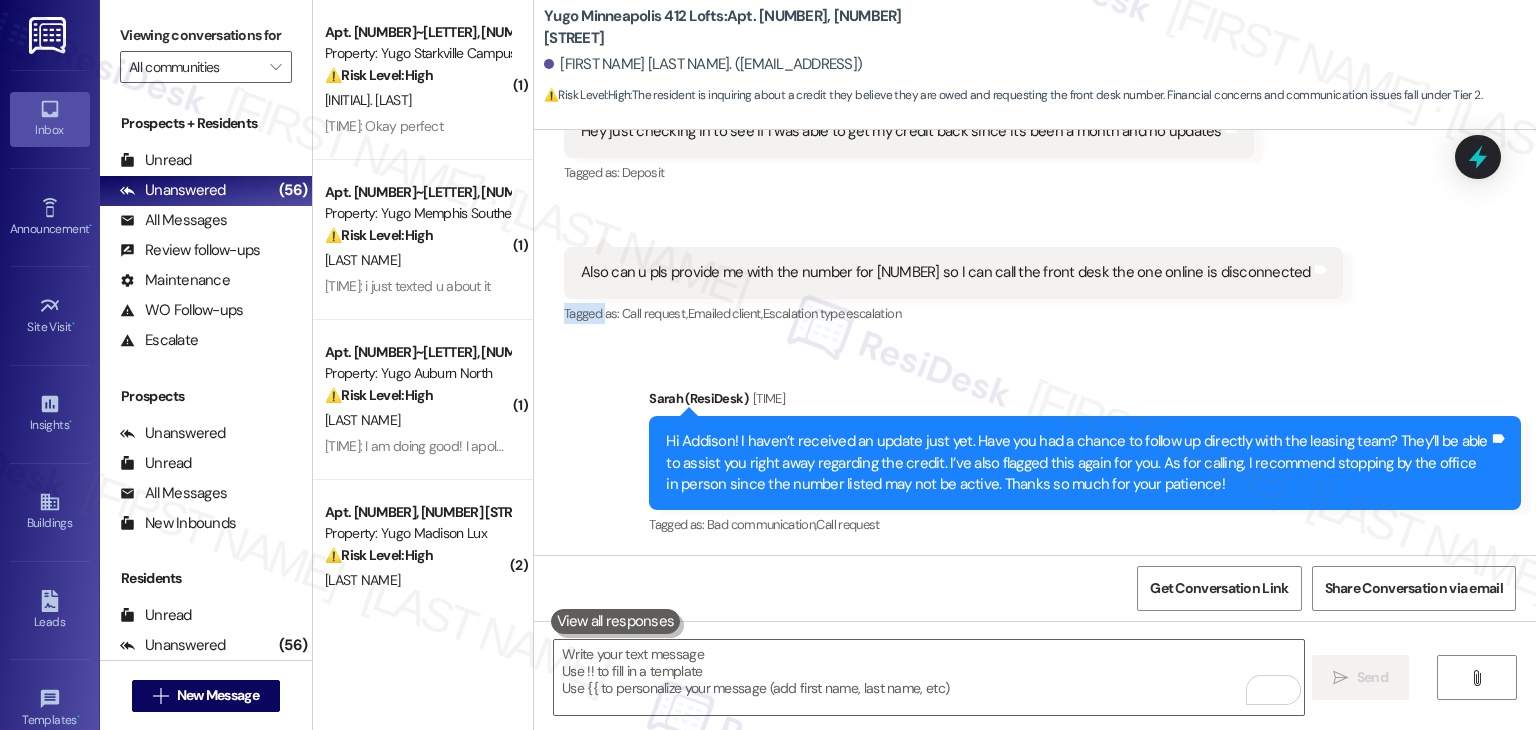 click on "Received via SMS Addison Thompson [TIME] Hey just checking in to see if I was able to get my credit back since it's been a month and no updates Tags and notes Tagged as:   Deposit Click to highlight conversations about Deposit Received via SMS [TIME] Addison Thompson Question [TIME] Also can u pls provide me with the number for [NUMBER] so I can call the front desk the one online is disconnected  Tags and notes Tagged as:   Call request ,  Click to highlight conversations about Call request Emailed client ,  Click to highlight conversations about Emailed client Escalation type escalation Click to highlight conversations about Escalation type escalation" at bounding box center [1035, 189] 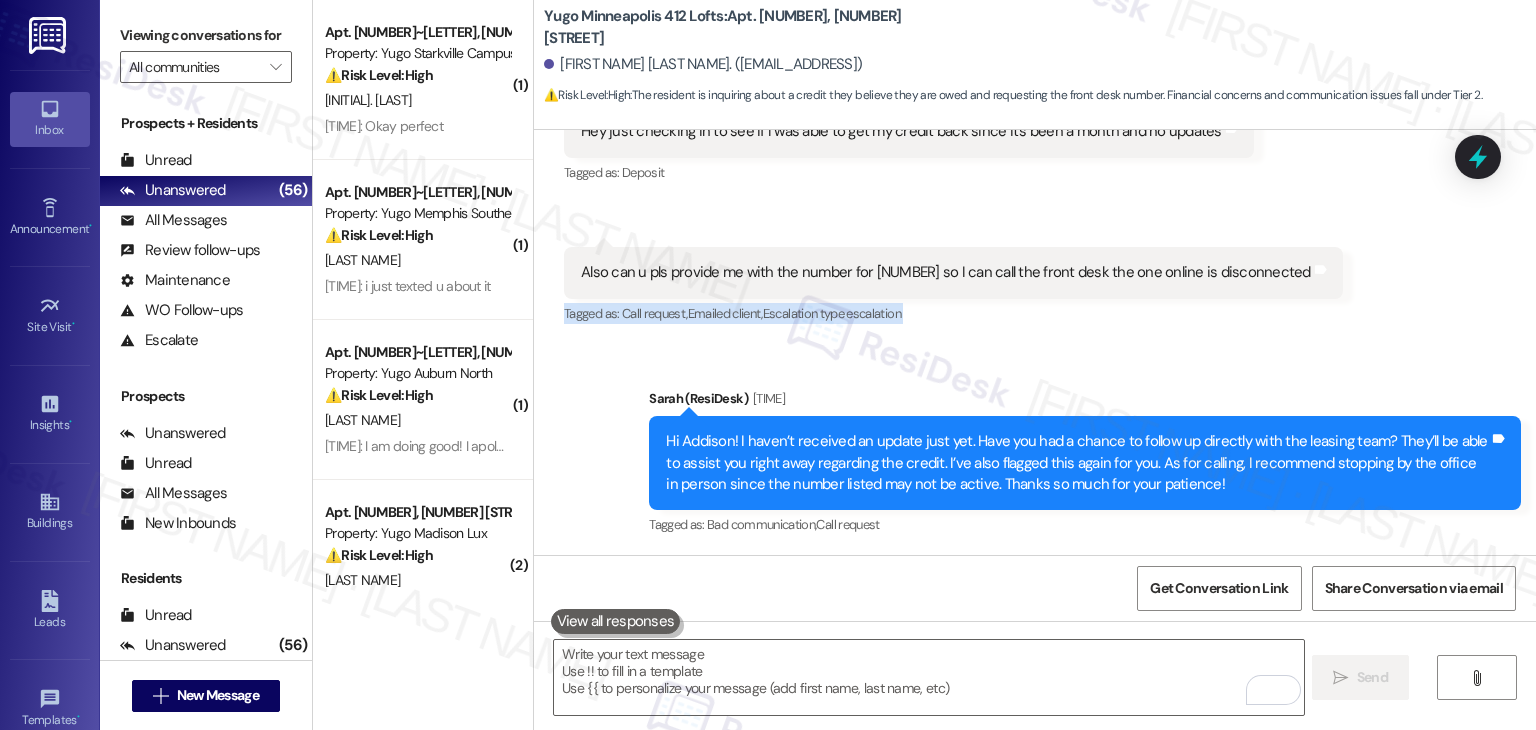 click on "Received via SMS Addison Thompson [TIME] Hey just checking in to see if I was able to get my credit back since it's been a month and no updates Tags and notes Tagged as:   Deposit Click to highlight conversations about Deposit Received via SMS [TIME] Addison Thompson Question [TIME] Also can u pls provide me with the number for [NUMBER] so I can call the front desk the one online is disconnected  Tags and notes Tagged as:   Call request ,  Click to highlight conversations about Call request Emailed client ,  Click to highlight conversations about Emailed client Escalation type escalation Click to highlight conversations about Escalation type escalation" at bounding box center (1035, 189) 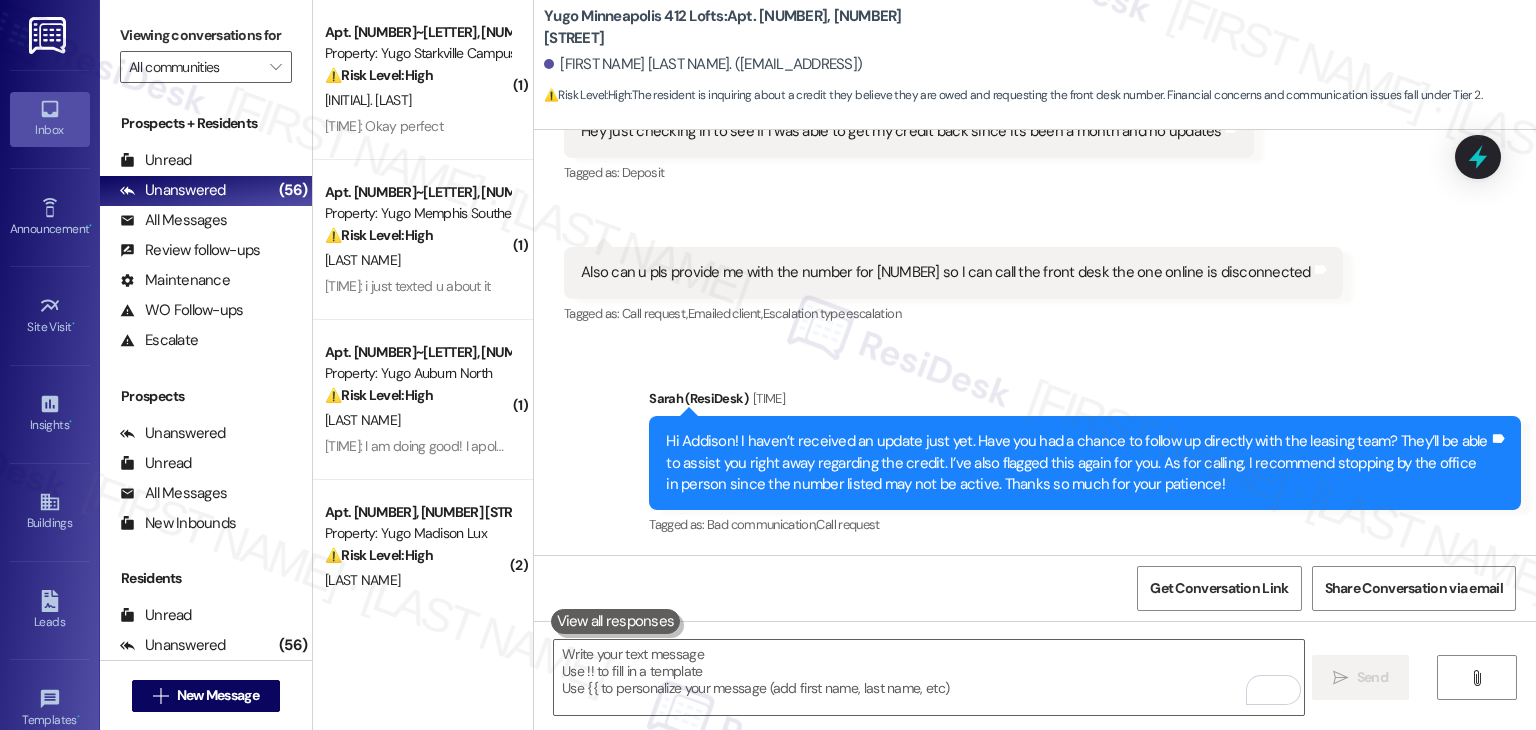 click on "Received via SMS Addison Thompson [TIME] Hey just checking in to see if I was able to get my credit back since it's been a month and no updates Tags and notes Tagged as:   Deposit Click to highlight conversations about Deposit Received via SMS [TIME] Addison Thompson Question [TIME] Also can u pls provide me with the number for [NUMBER] so I can call the front desk the one online is disconnected  Tags and notes Tagged as:   Call request ,  Click to highlight conversations about Call request Emailed client ,  Click to highlight conversations about Emailed client Escalation type escalation Click to highlight conversations about Escalation type escalation" at bounding box center [1035, 189] 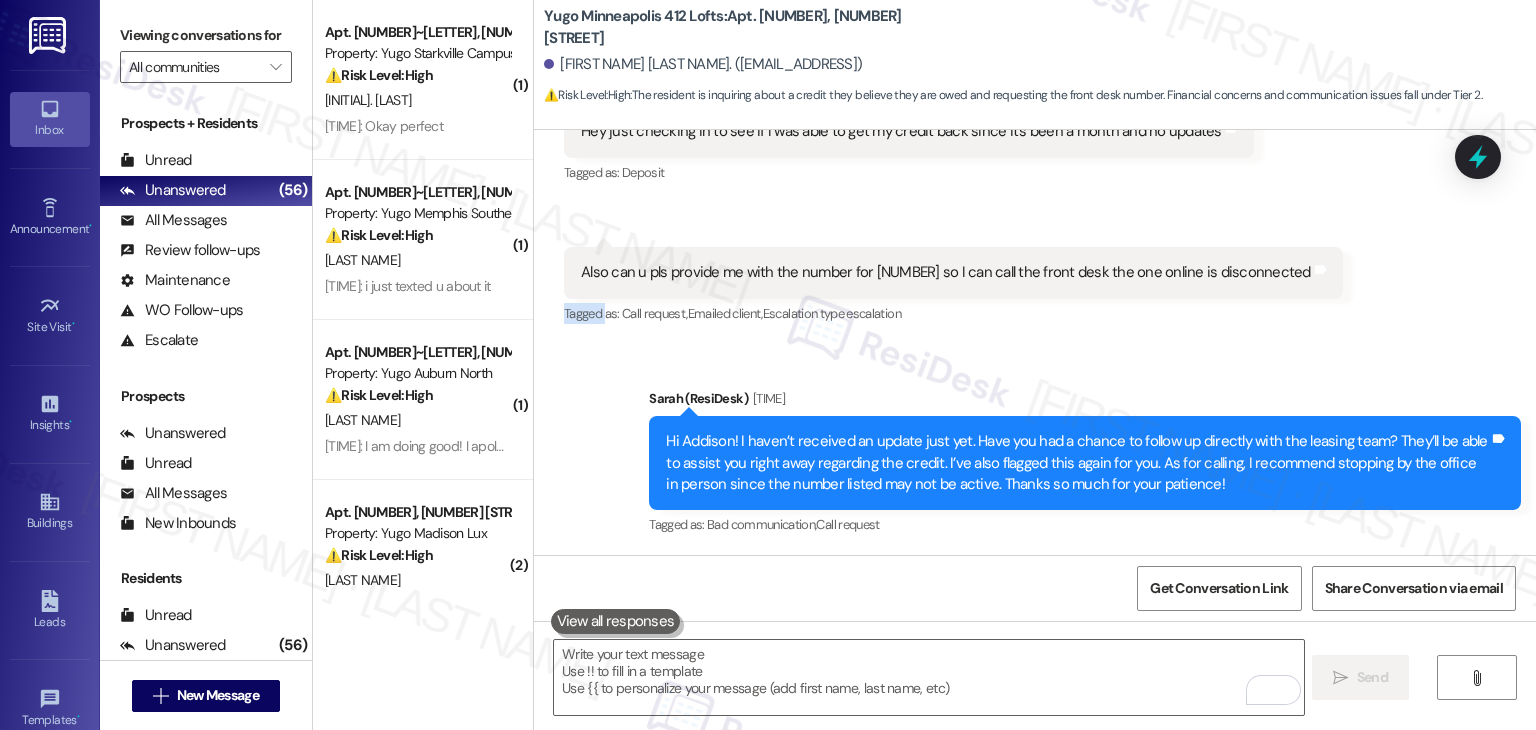 click on "Received via SMS Addison Thompson [TIME] Hey just checking in to see if I was able to get my credit back since it's been a month and no updates Tags and notes Tagged as:   Deposit Click to highlight conversations about Deposit Received via SMS [TIME] Addison Thompson Question [TIME] Also can u pls provide me with the number for [NUMBER] so I can call the front desk the one online is disconnected  Tags and notes Tagged as:   Call request ,  Click to highlight conversations about Call request Emailed client ,  Click to highlight conversations about Emailed client Escalation type escalation Click to highlight conversations about Escalation type escalation" at bounding box center [1035, 189] 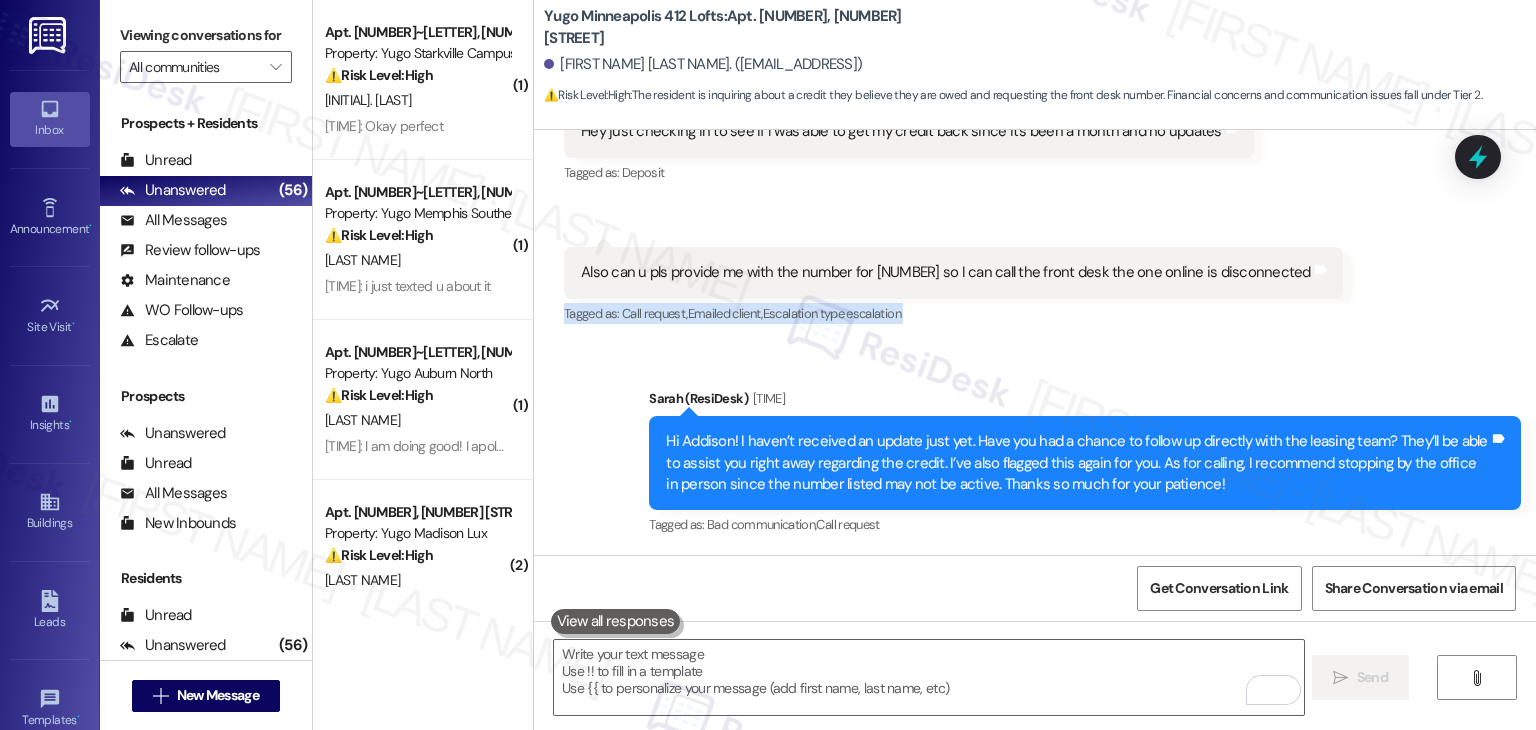 click on "Received via SMS Addison Thompson [TIME] Hey just checking in to see if I was able to get my credit back since it's been a month and no updates Tags and notes Tagged as:   Deposit Click to highlight conversations about Deposit Received via SMS [TIME] Addison Thompson Question [TIME] Also can u pls provide me with the number for [NUMBER] so I can call the front desk the one online is disconnected  Tags and notes Tagged as:   Call request ,  Click to highlight conversations about Call request Emailed client ,  Click to highlight conversations about Emailed client Escalation type escalation Click to highlight conversations about Escalation type escalation" at bounding box center [1035, 189] 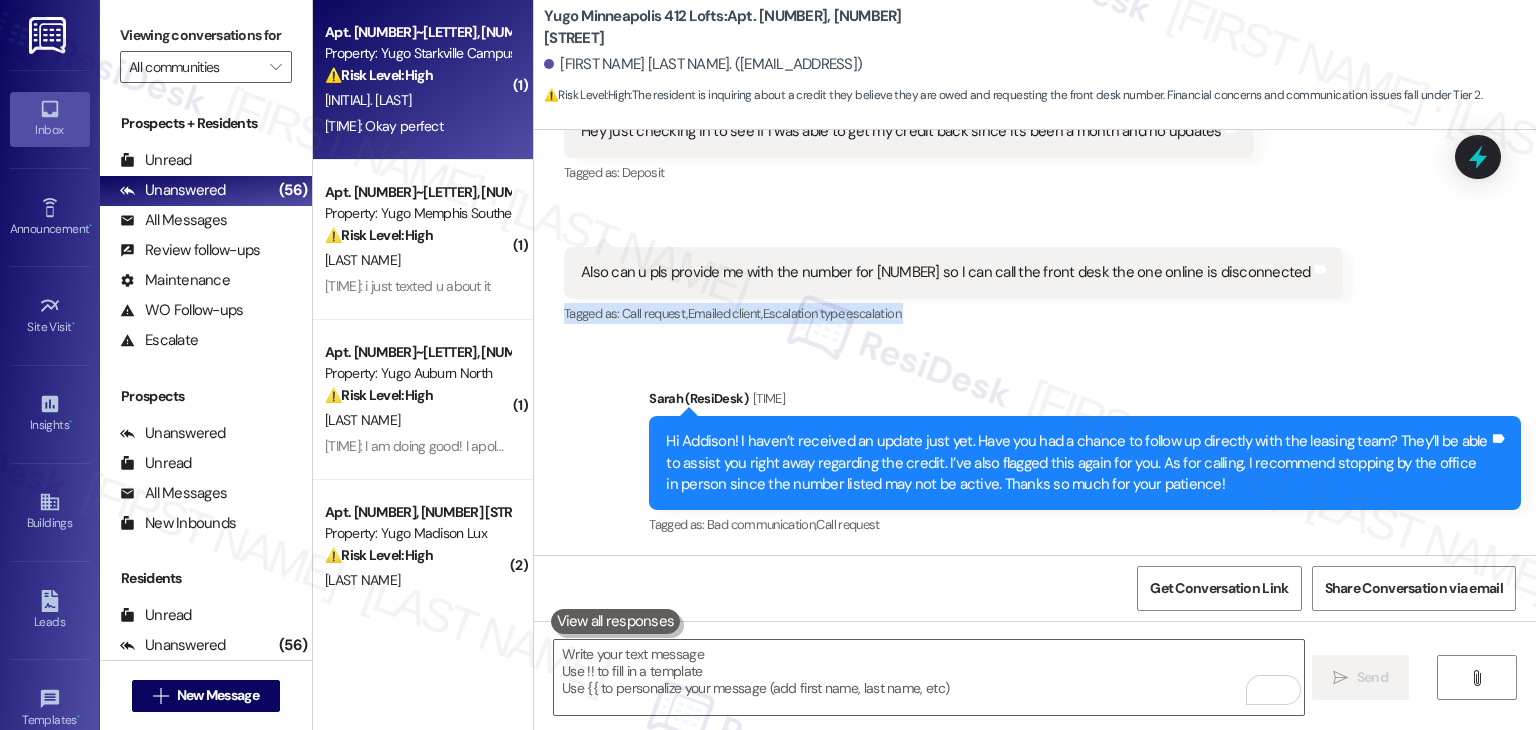 click on "Apt. [APARTMENT_NUMBER], [NUMBER] Yugo Starkville Campus Common Property: Yugo Starkville Campus Common ⚠️  Risk Level:  High The resident is claiming to no longer be on the lease and has provided documentation. This needs urgent review to avoid incorrect charges and potential legal issues related to billing a former resident. [LAST NAME] [TIME]: Okay perfect  [TIME]: Okay perfect" at bounding box center (423, 80) 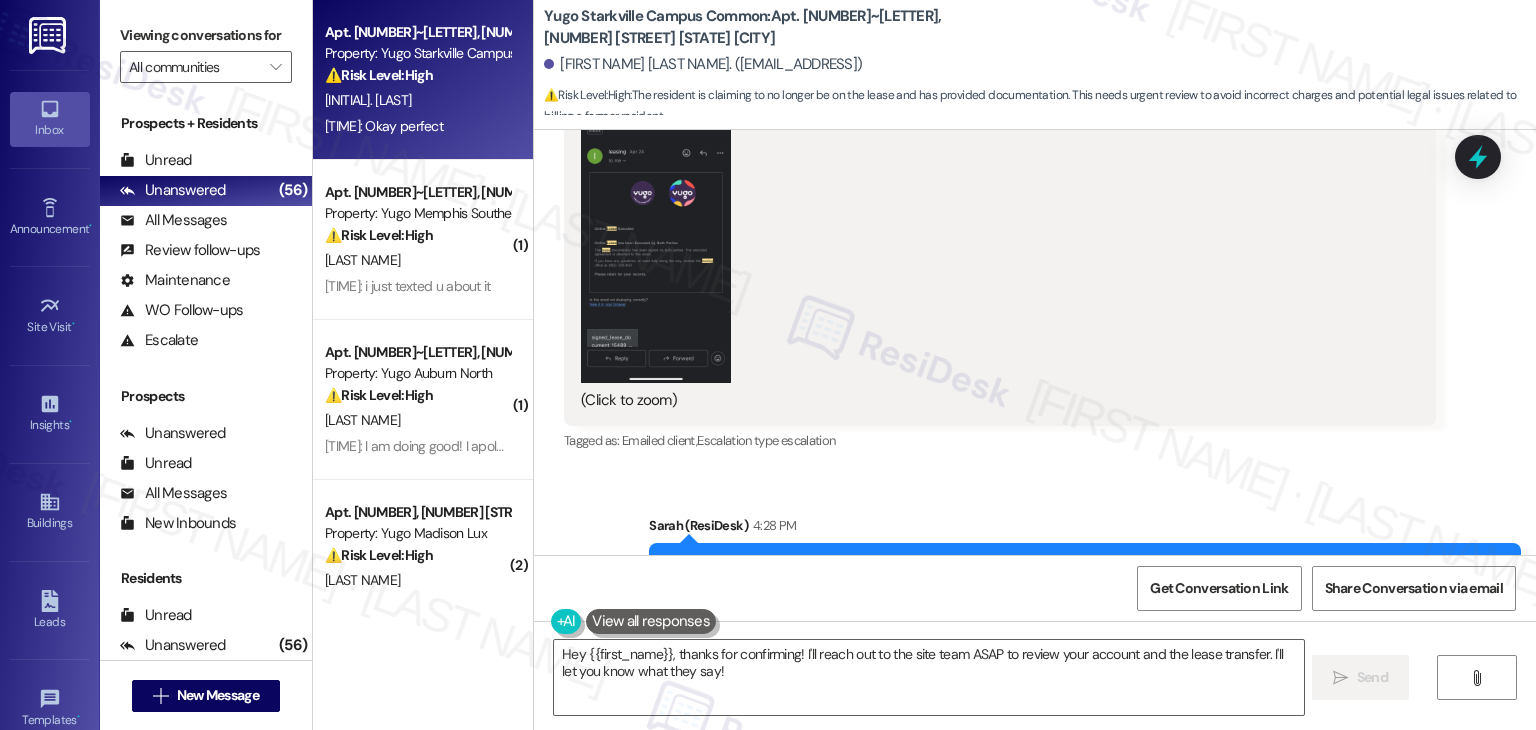 scroll, scrollTop: 8466, scrollLeft: 0, axis: vertical 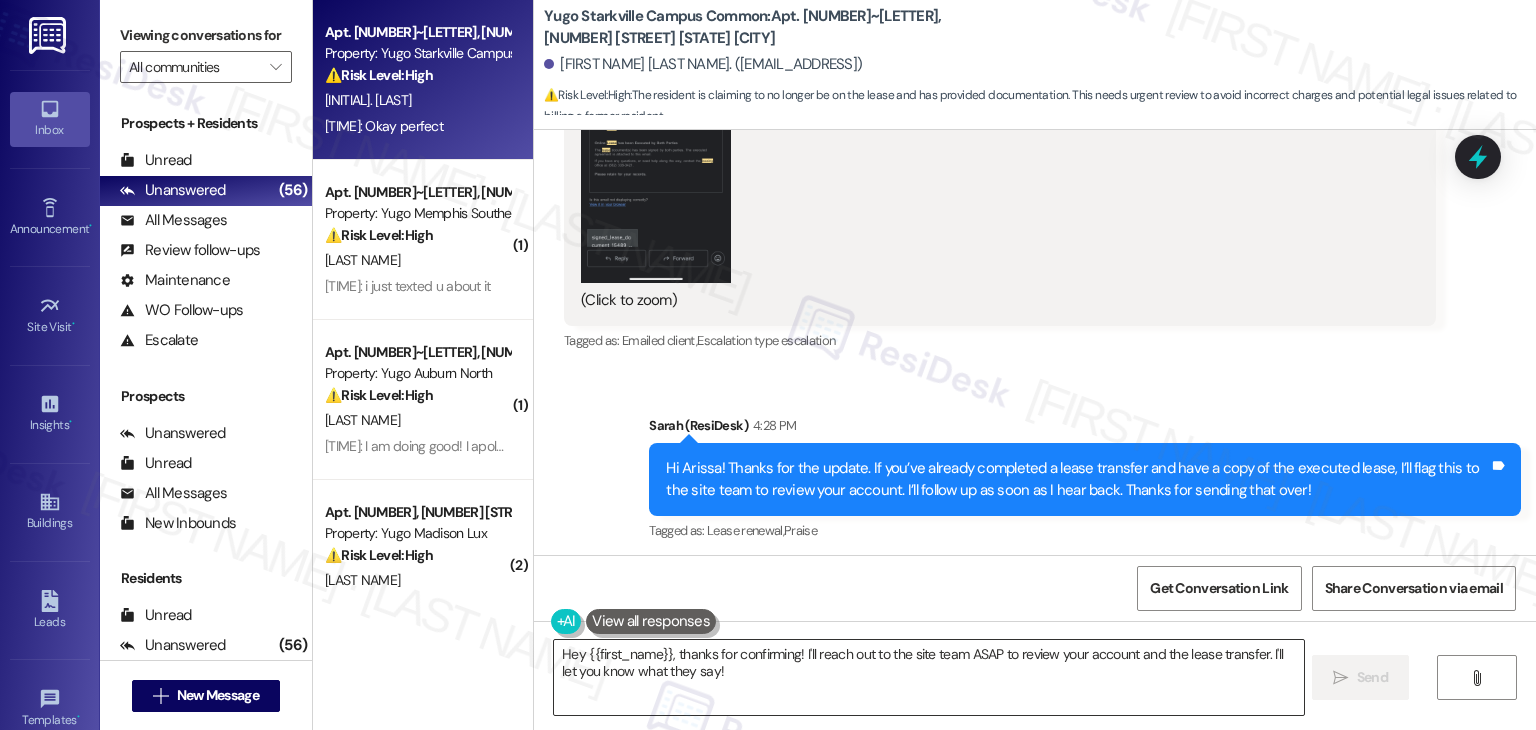 click on "Hey {{first_name}}, thanks for confirming! I'll reach out to the site team ASAP to review your account and the lease transfer. I'll let you know what they say!" at bounding box center (928, 677) 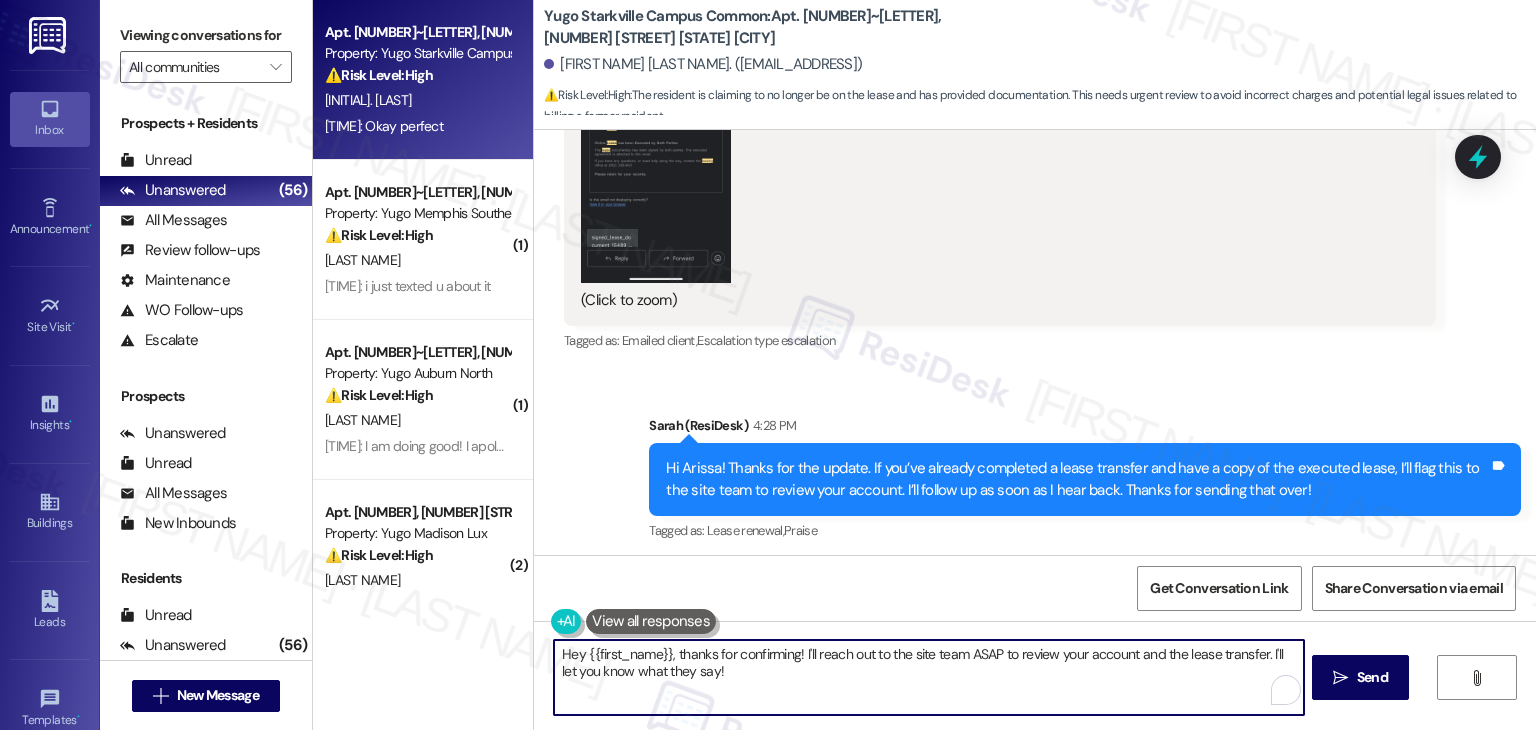 click on "Hey {{first_name}}, thanks for confirming! I'll reach out to the site team ASAP to review your account and the lease transfer. I'll let you know what they say!" at bounding box center (928, 677) 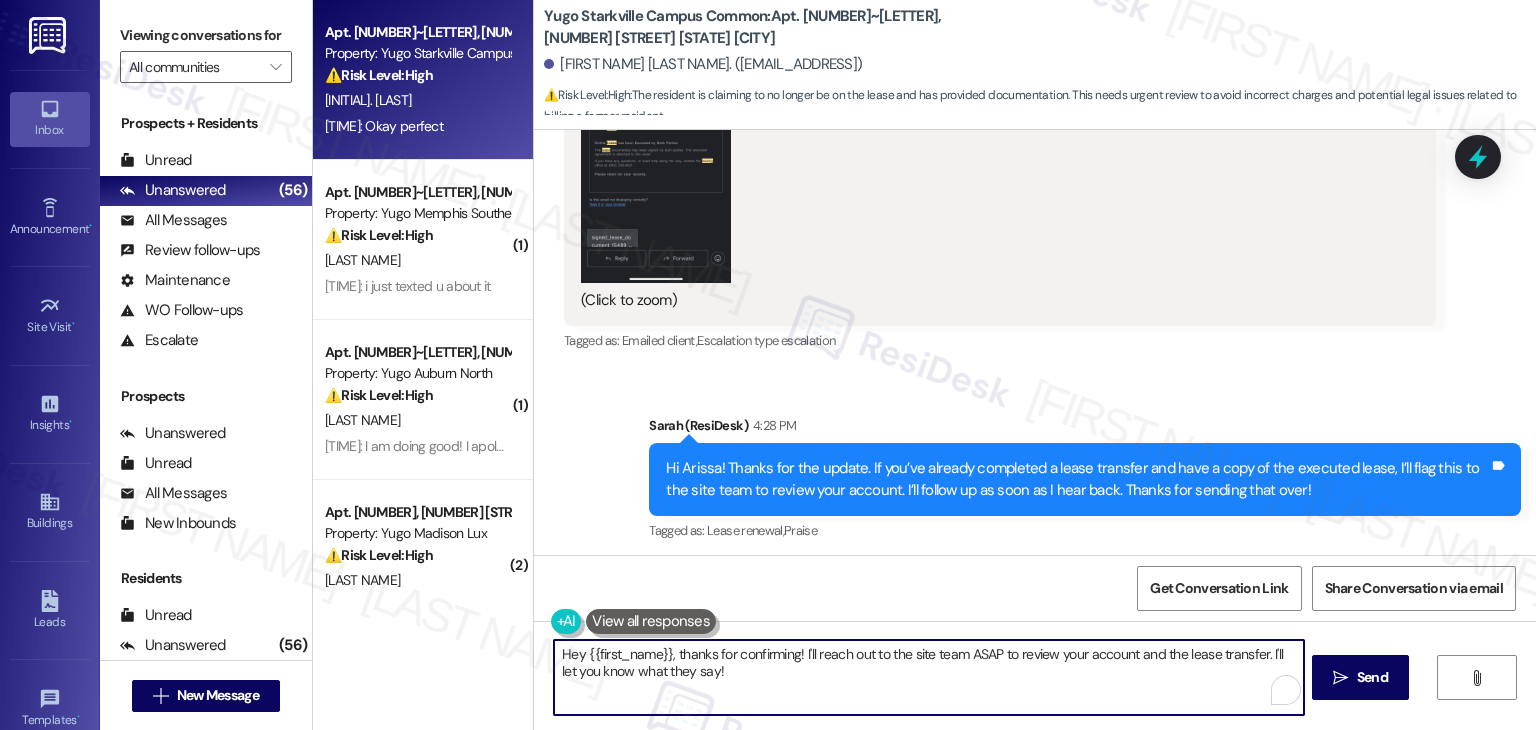 click on "Hey {{first_name}}, thanks for confirming! I'll reach out to the site team ASAP to review your account and the lease transfer. I'll let you know what they say!" at bounding box center [928, 677] 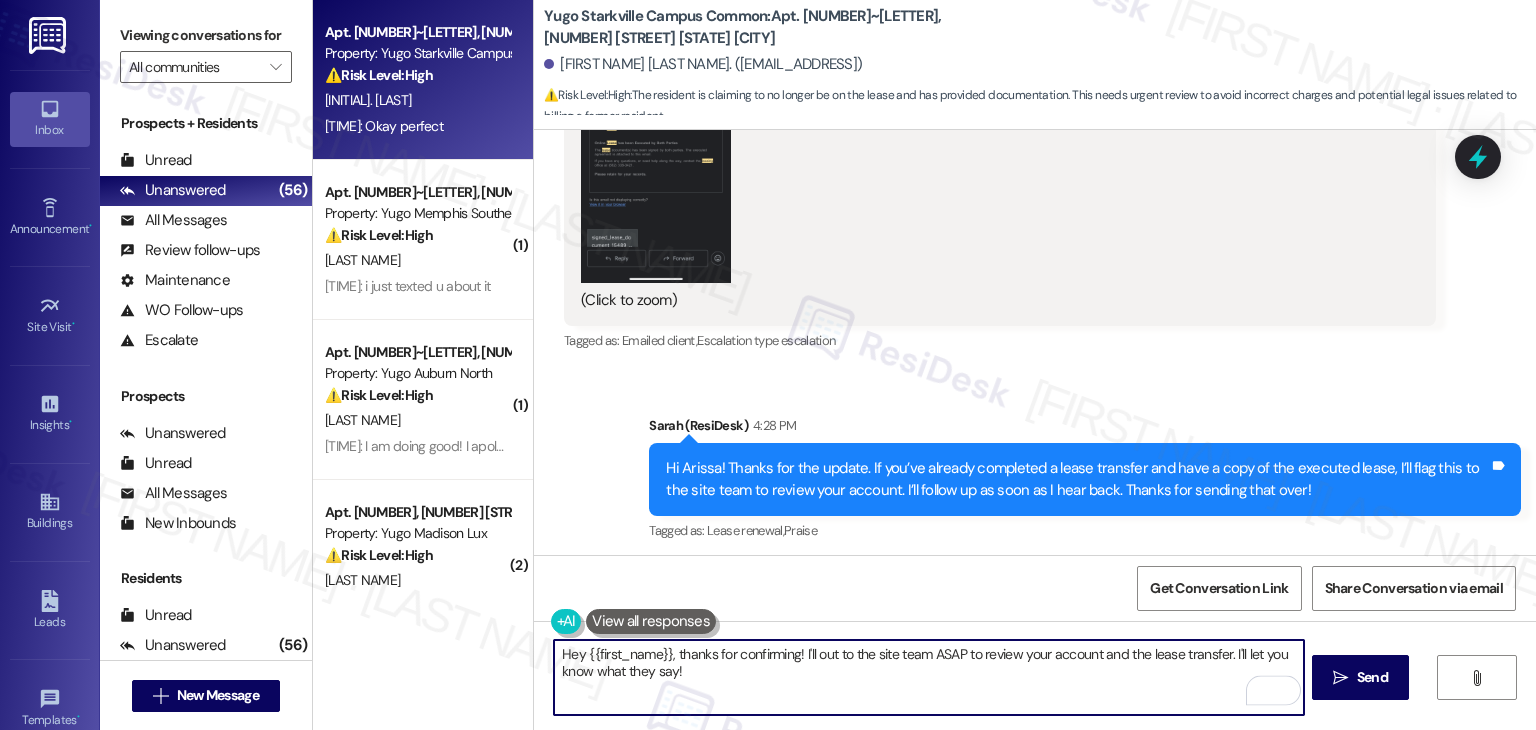 type on "Hey {{first_name}}, thanks for confirming! I'll out to the site team ASAP to review your account and the lease transfer. I'll let you know what they say!" 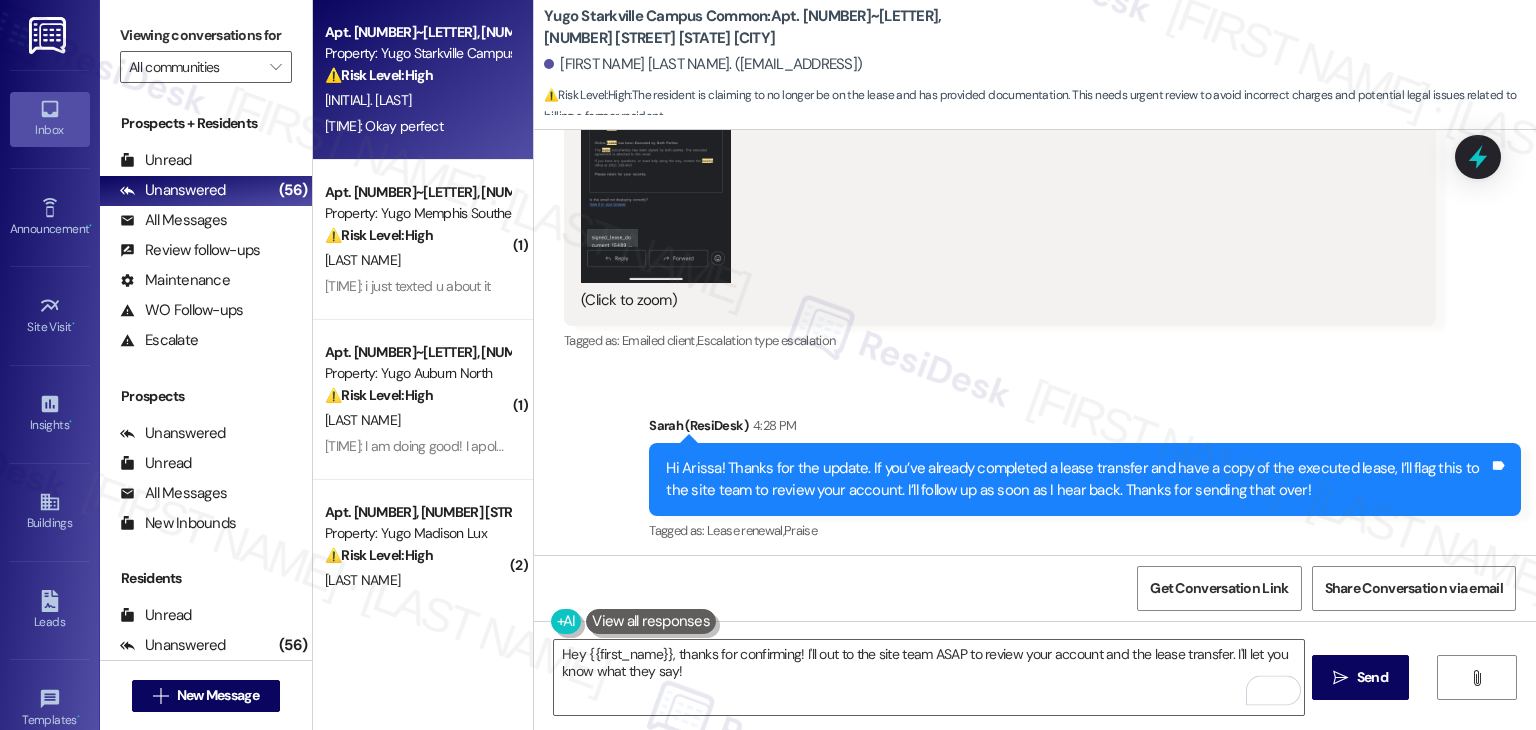click on "Get Conversation Link Share Conversation via email" at bounding box center [1035, 588] 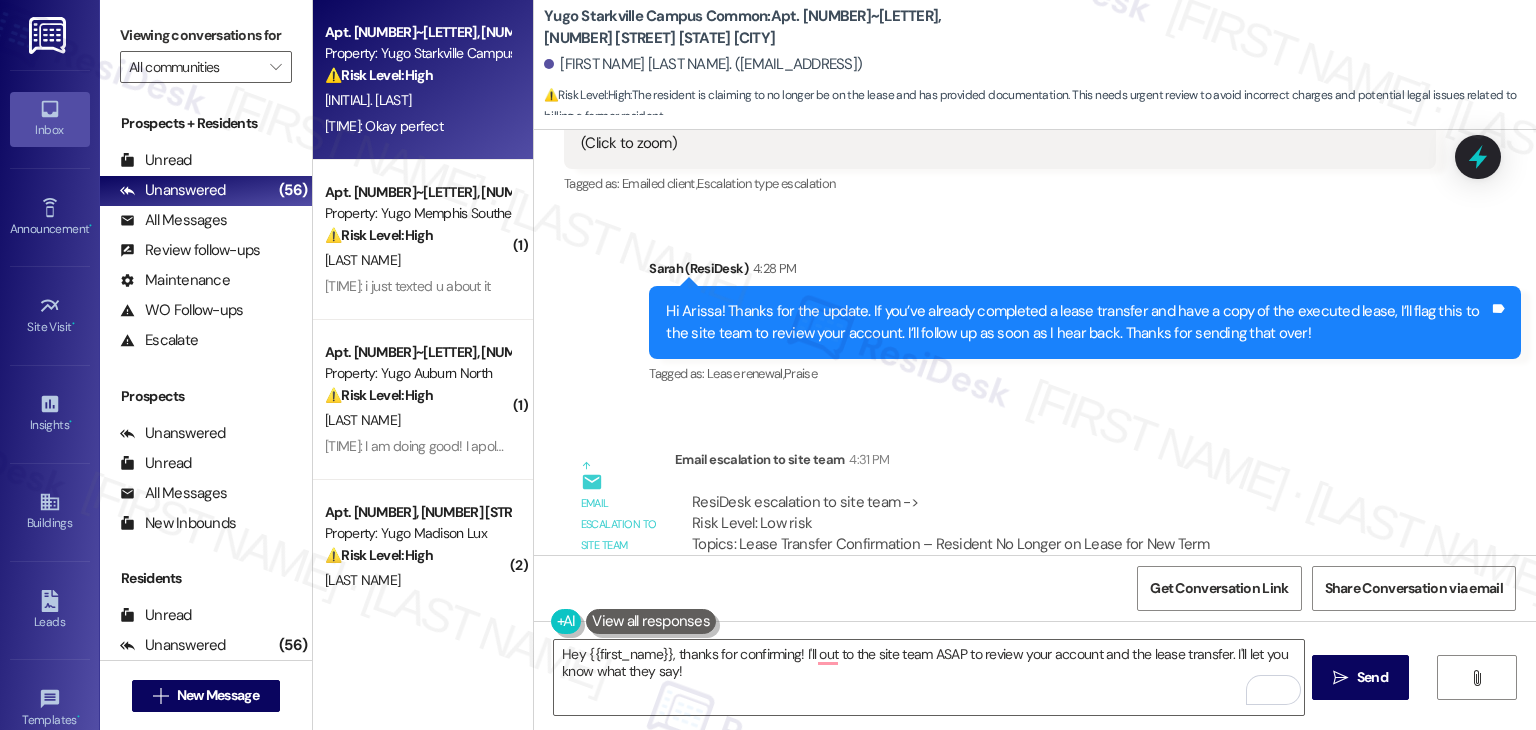 scroll, scrollTop: 8866, scrollLeft: 0, axis: vertical 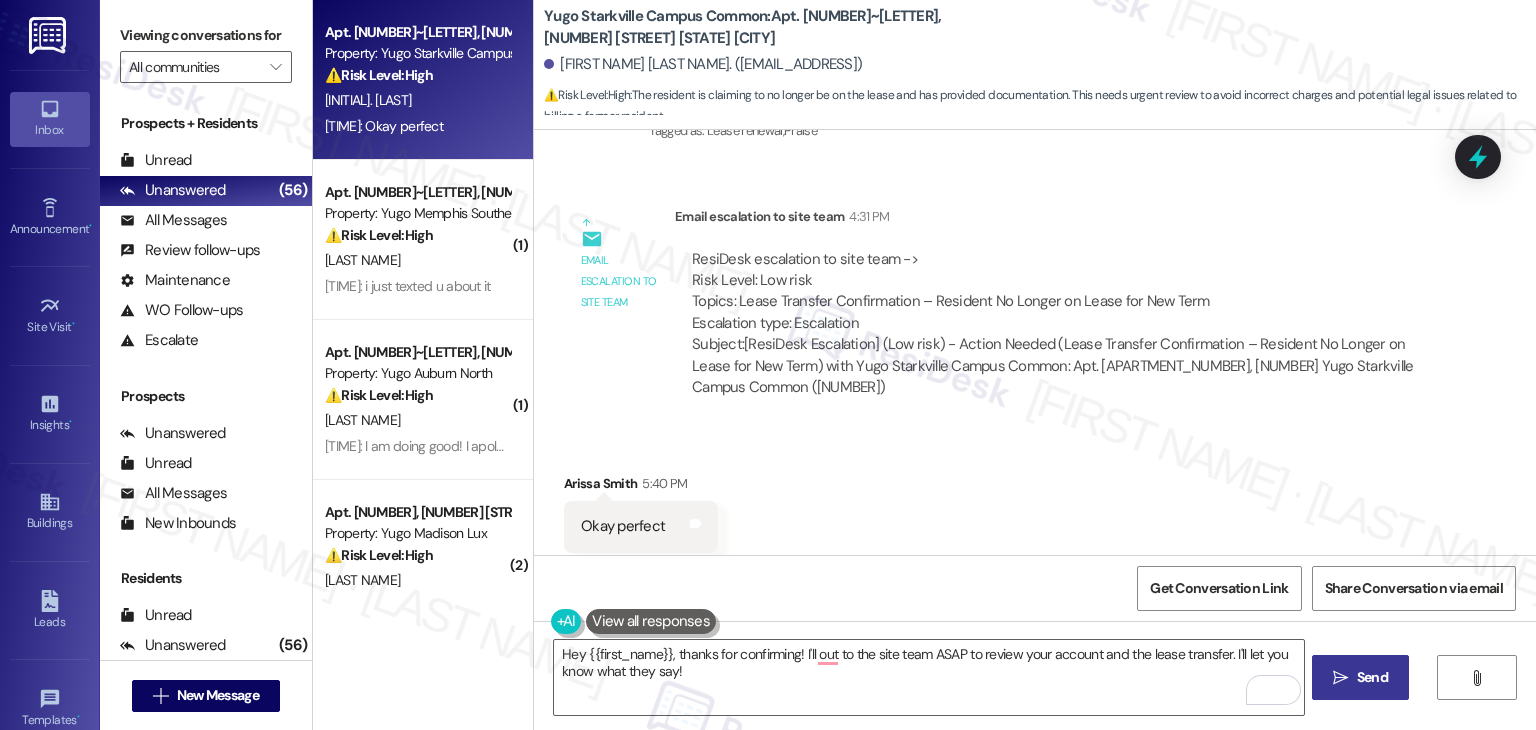 click on "Send" at bounding box center [1372, 677] 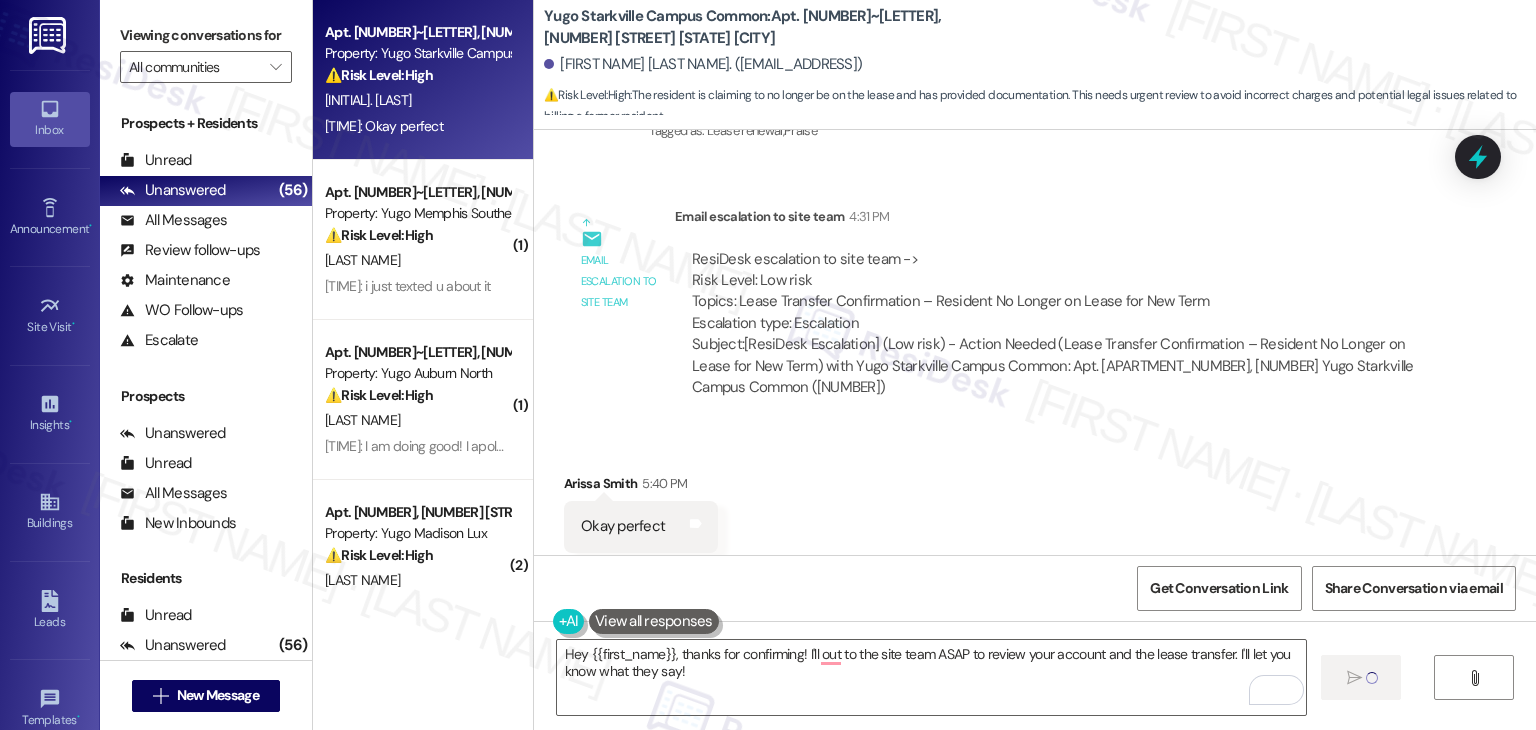 type 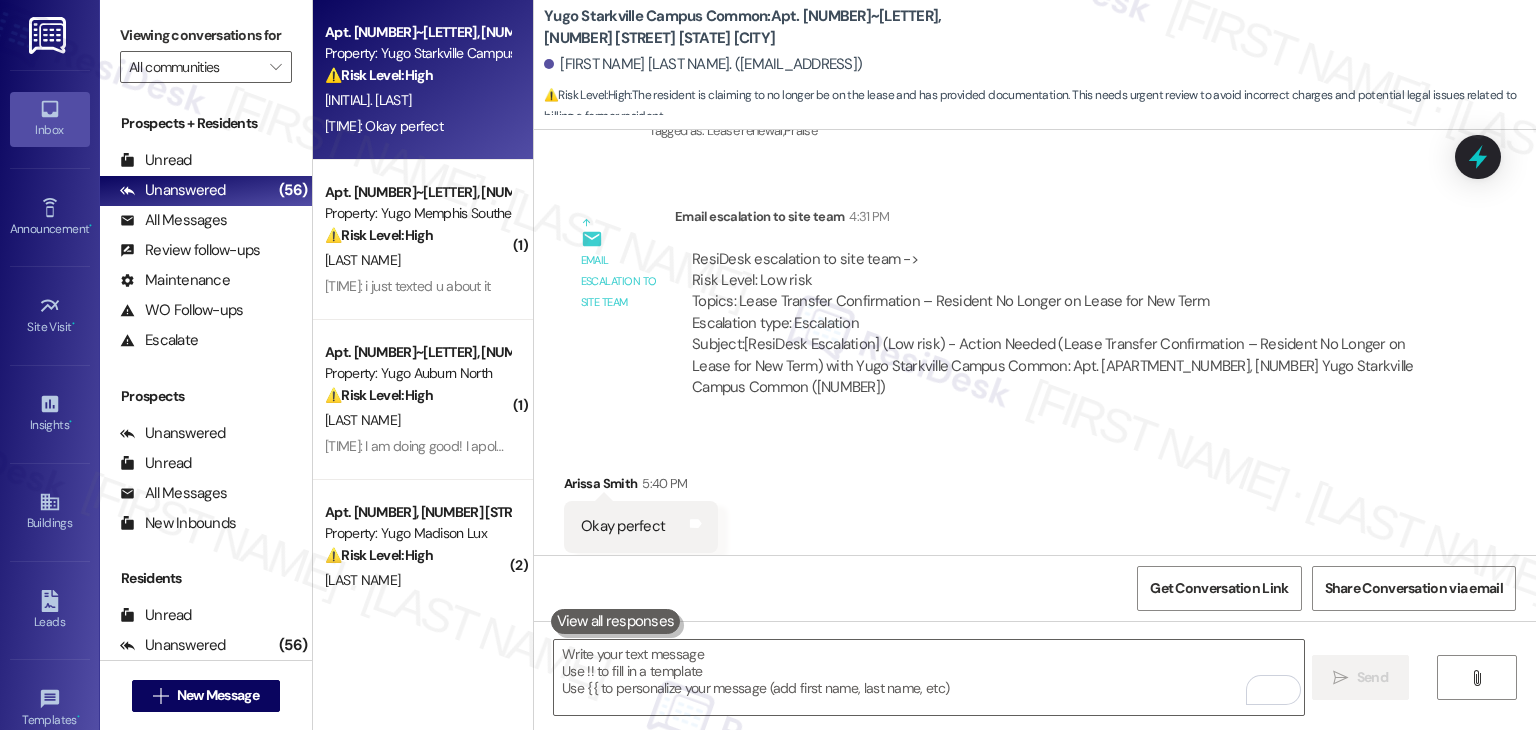 scroll, scrollTop: 8865, scrollLeft: 0, axis: vertical 